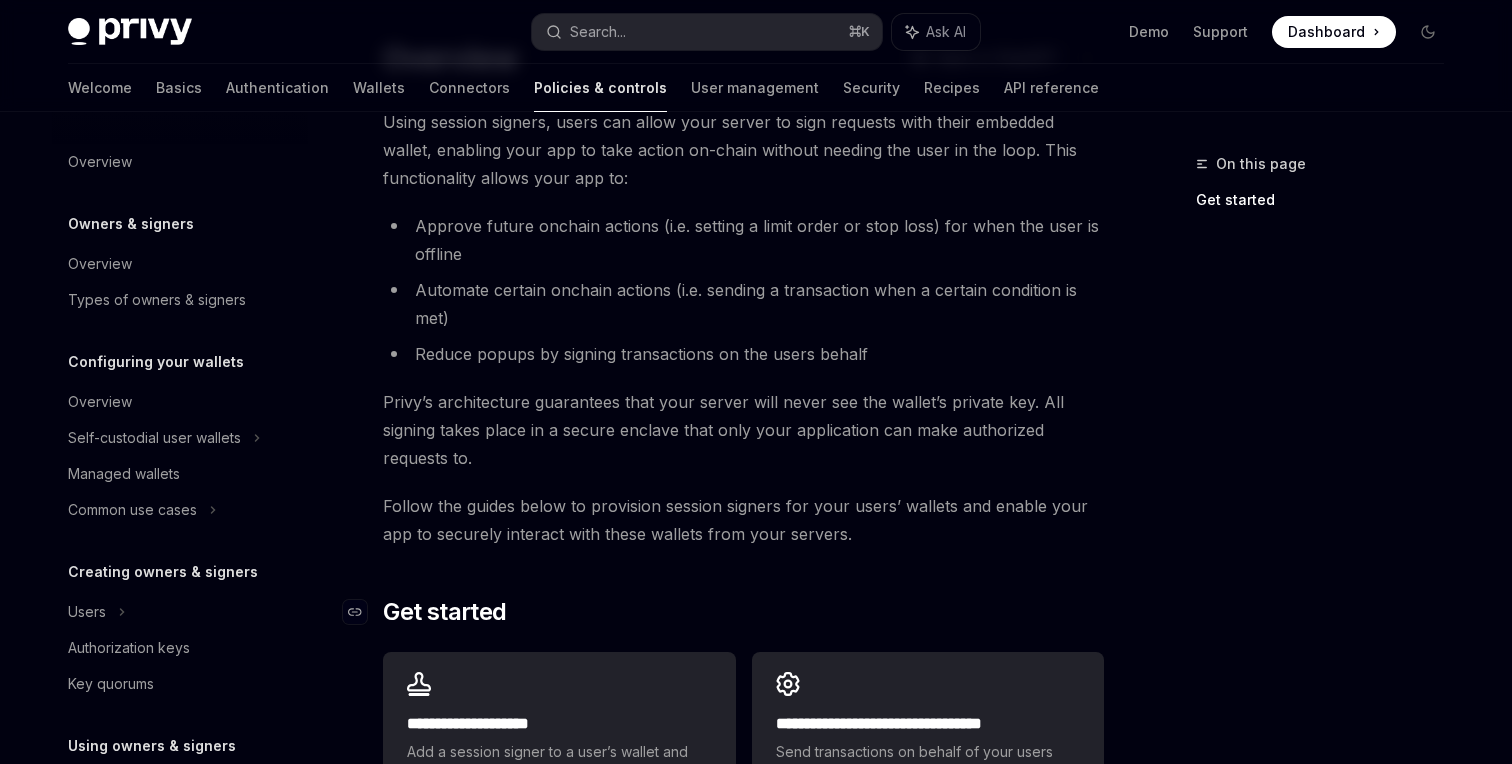 scroll, scrollTop: 419, scrollLeft: 0, axis: vertical 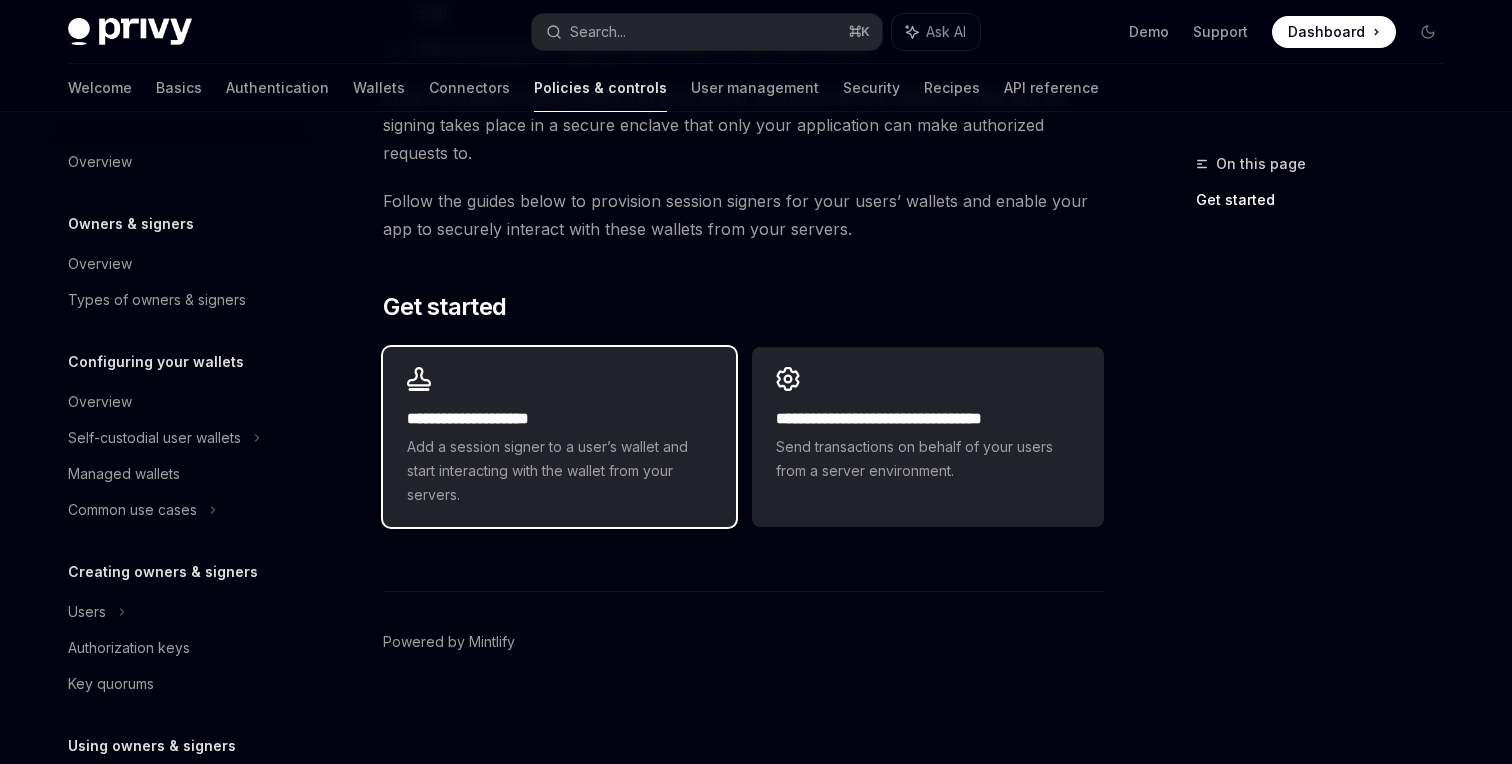 click on "Add a session signer to a user’s wallet and start interacting with the wallet from your servers." at bounding box center [559, 471] 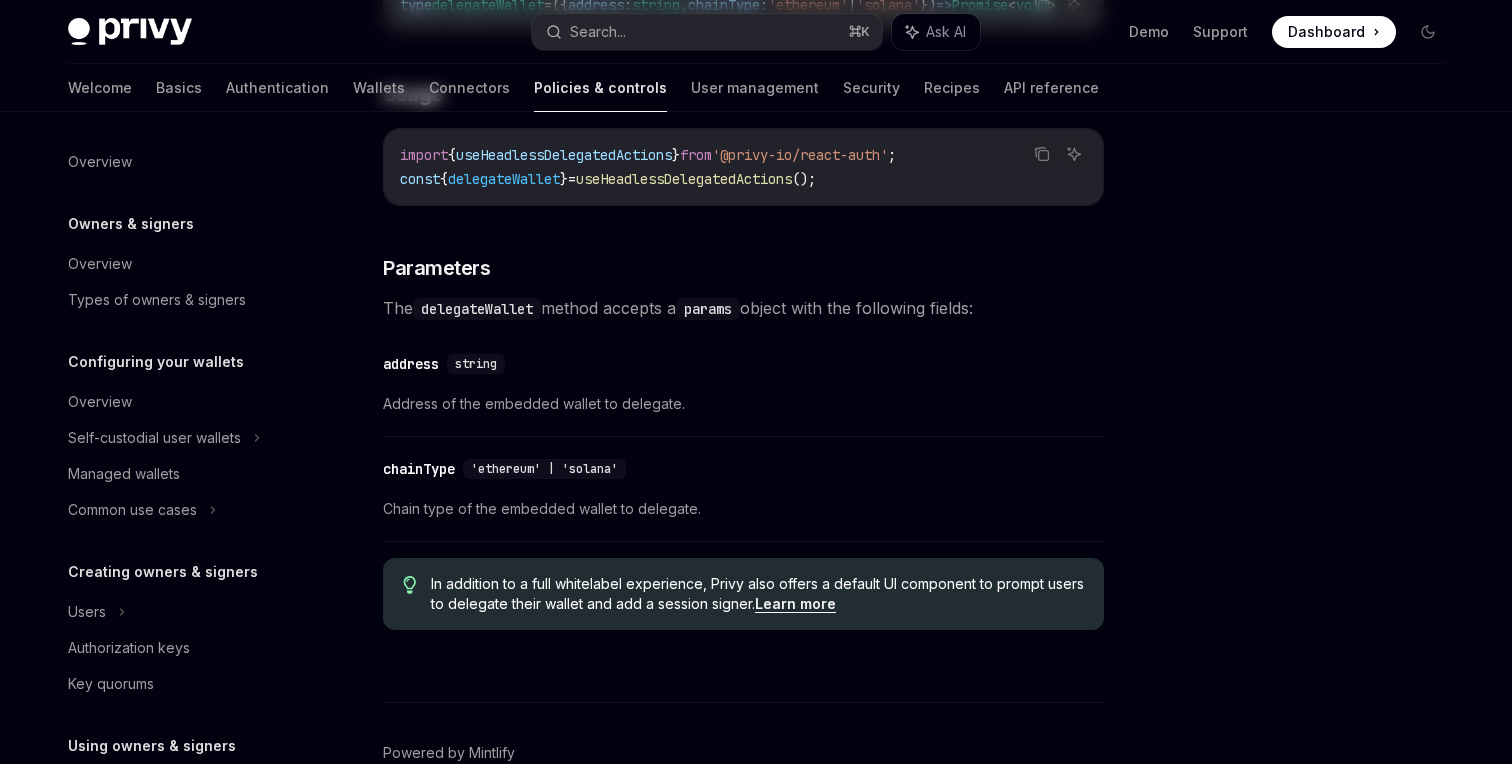 scroll, scrollTop: 587, scrollLeft: 0, axis: vertical 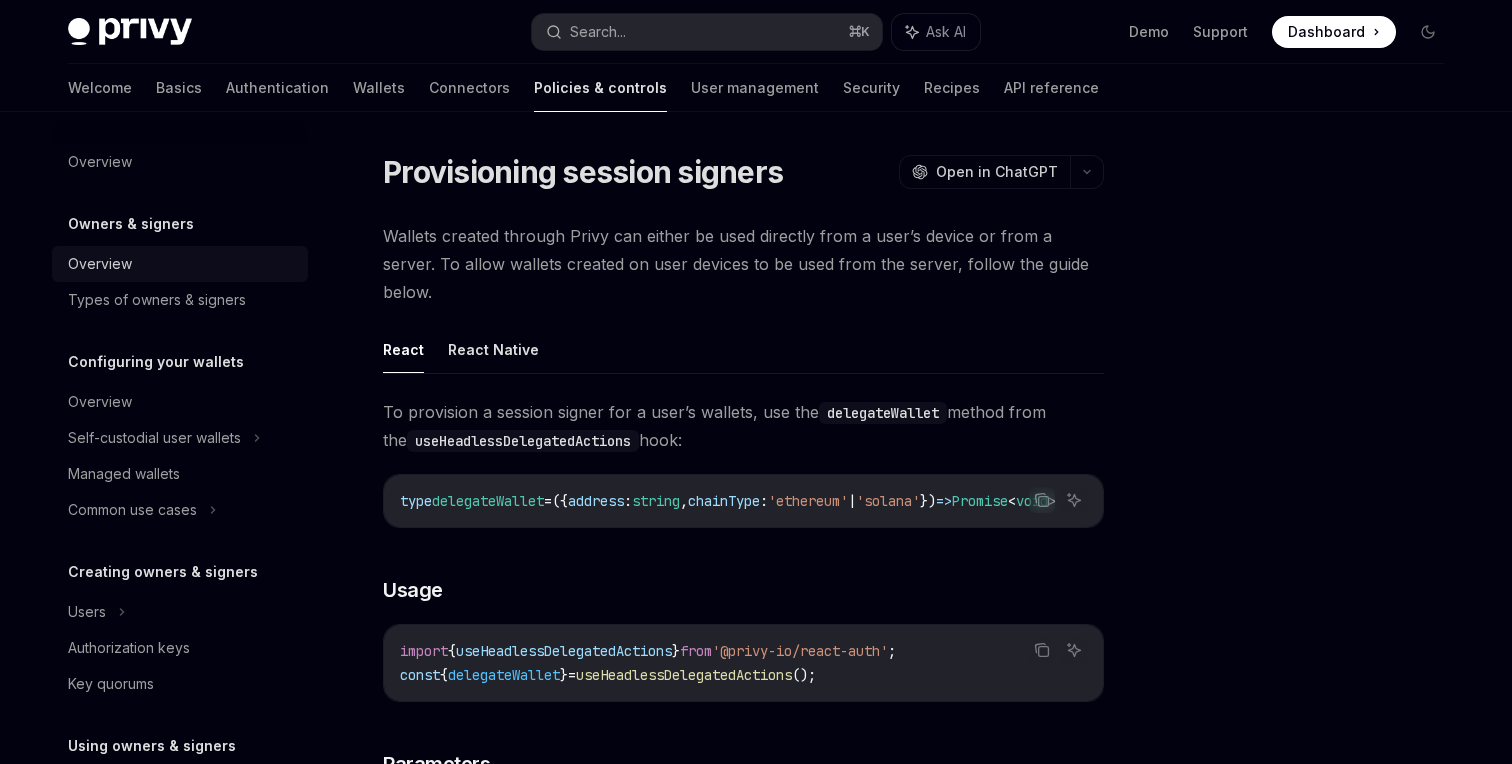 click on "Overview" at bounding box center [182, 264] 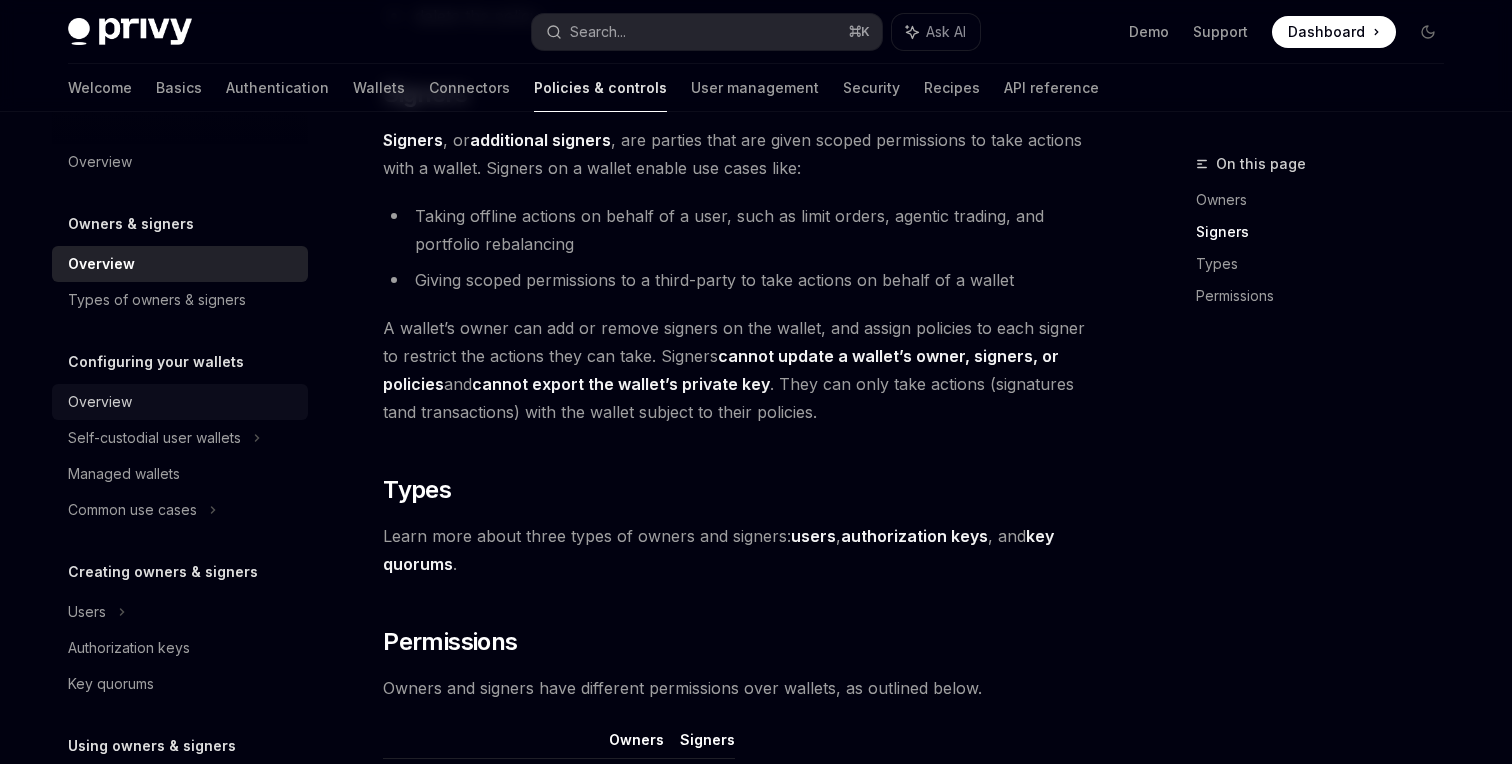scroll, scrollTop: 1096, scrollLeft: 0, axis: vertical 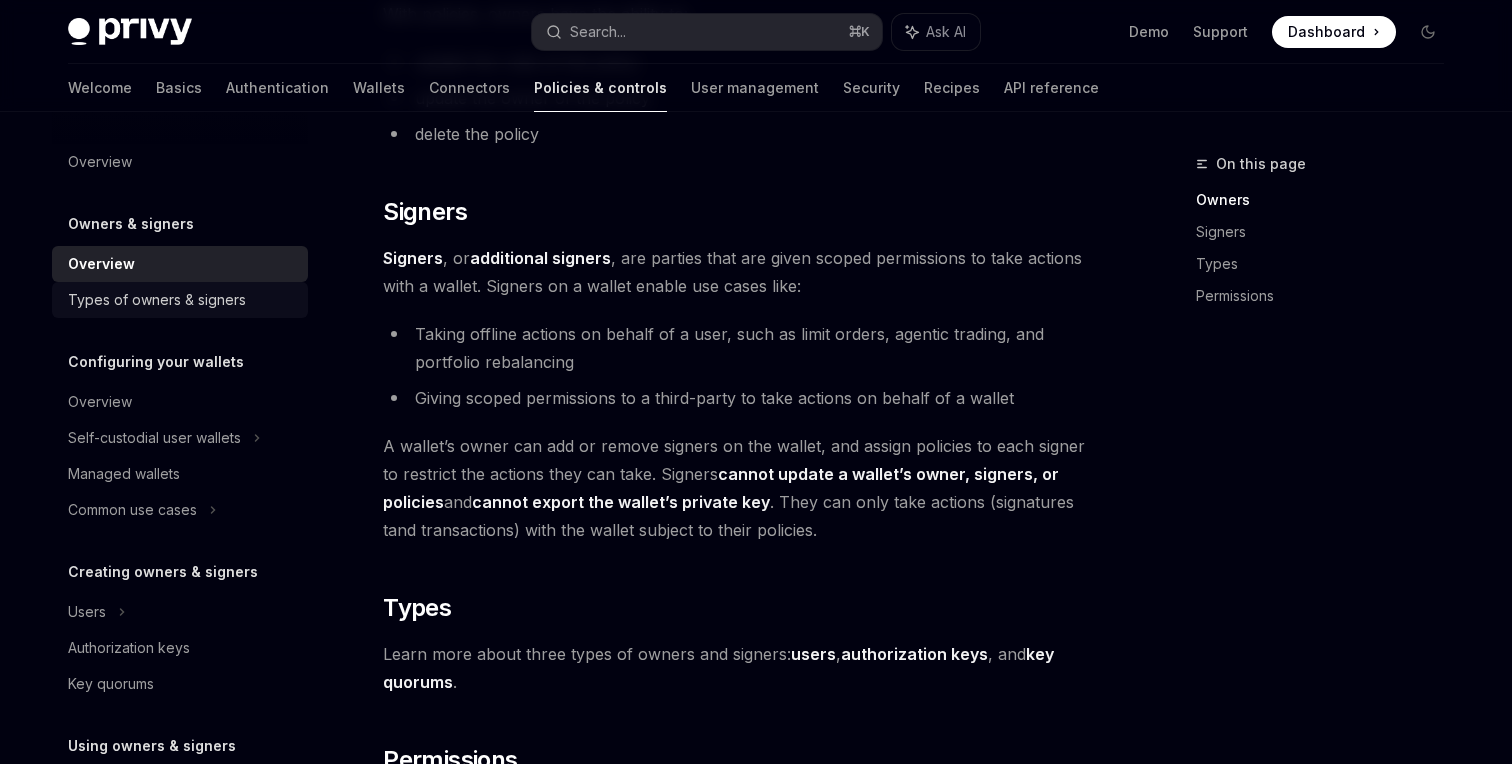 click on "Types of owners & signers" at bounding box center [157, 300] 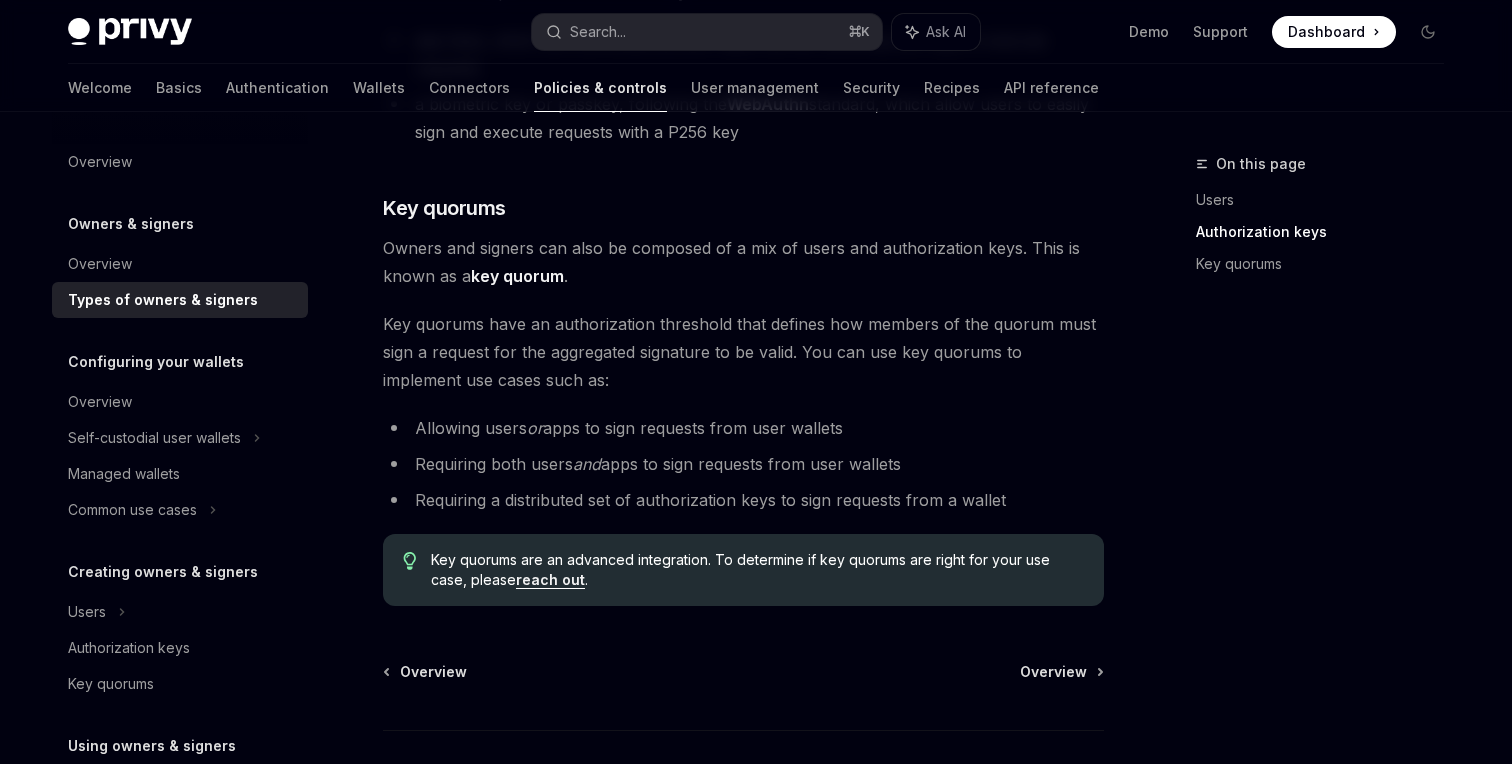 scroll, scrollTop: 732, scrollLeft: 0, axis: vertical 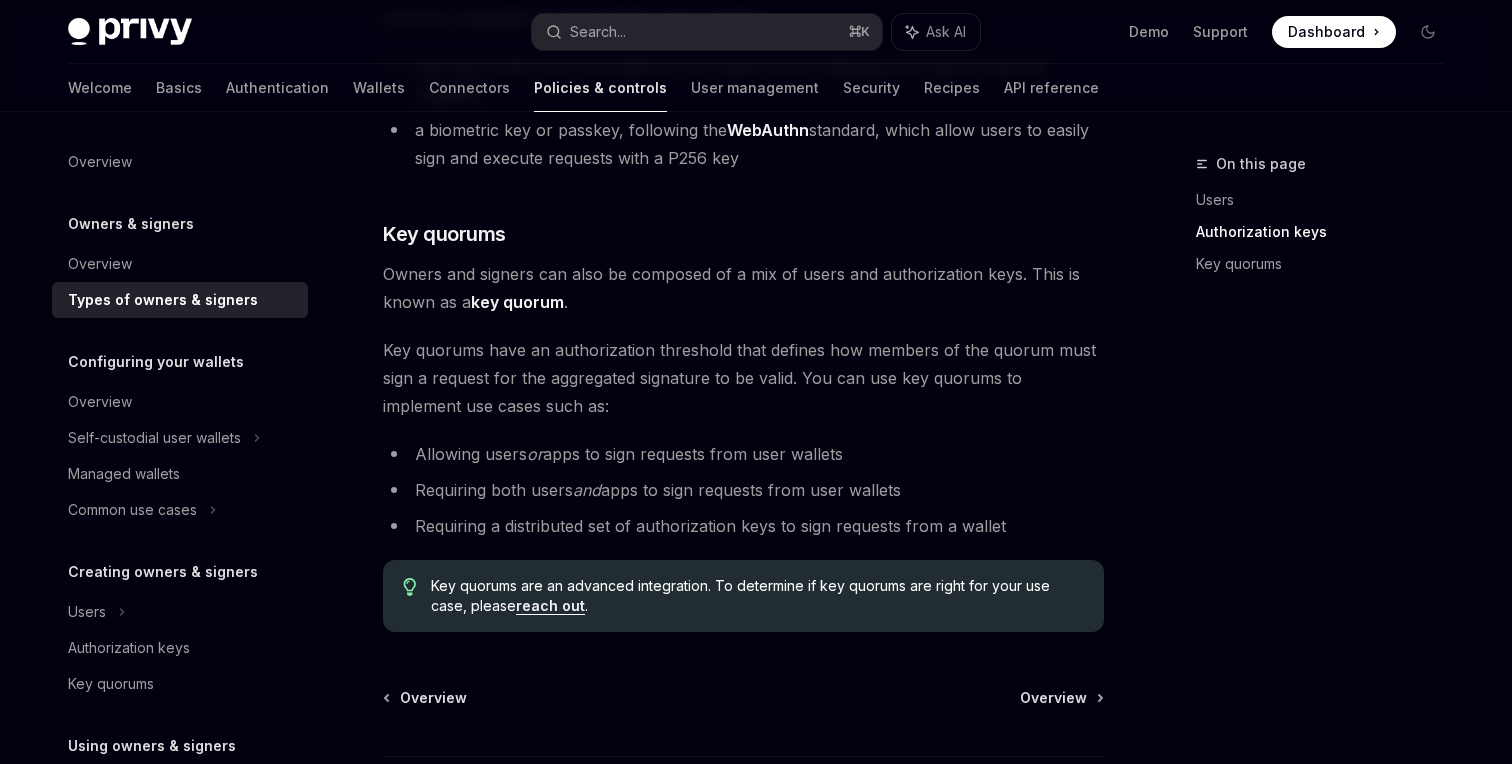 click on "reach out" at bounding box center (550, 606) 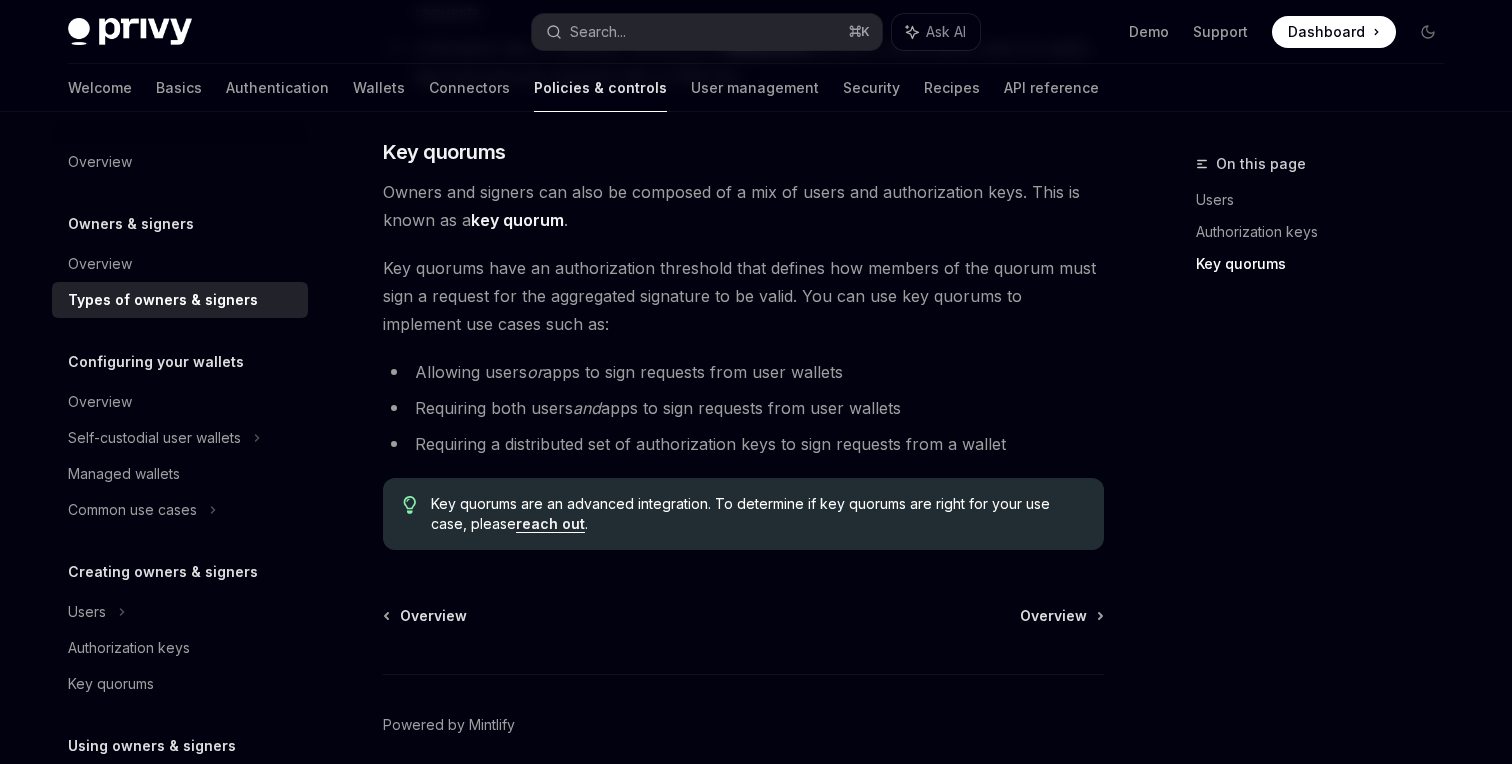 scroll, scrollTop: 818, scrollLeft: 0, axis: vertical 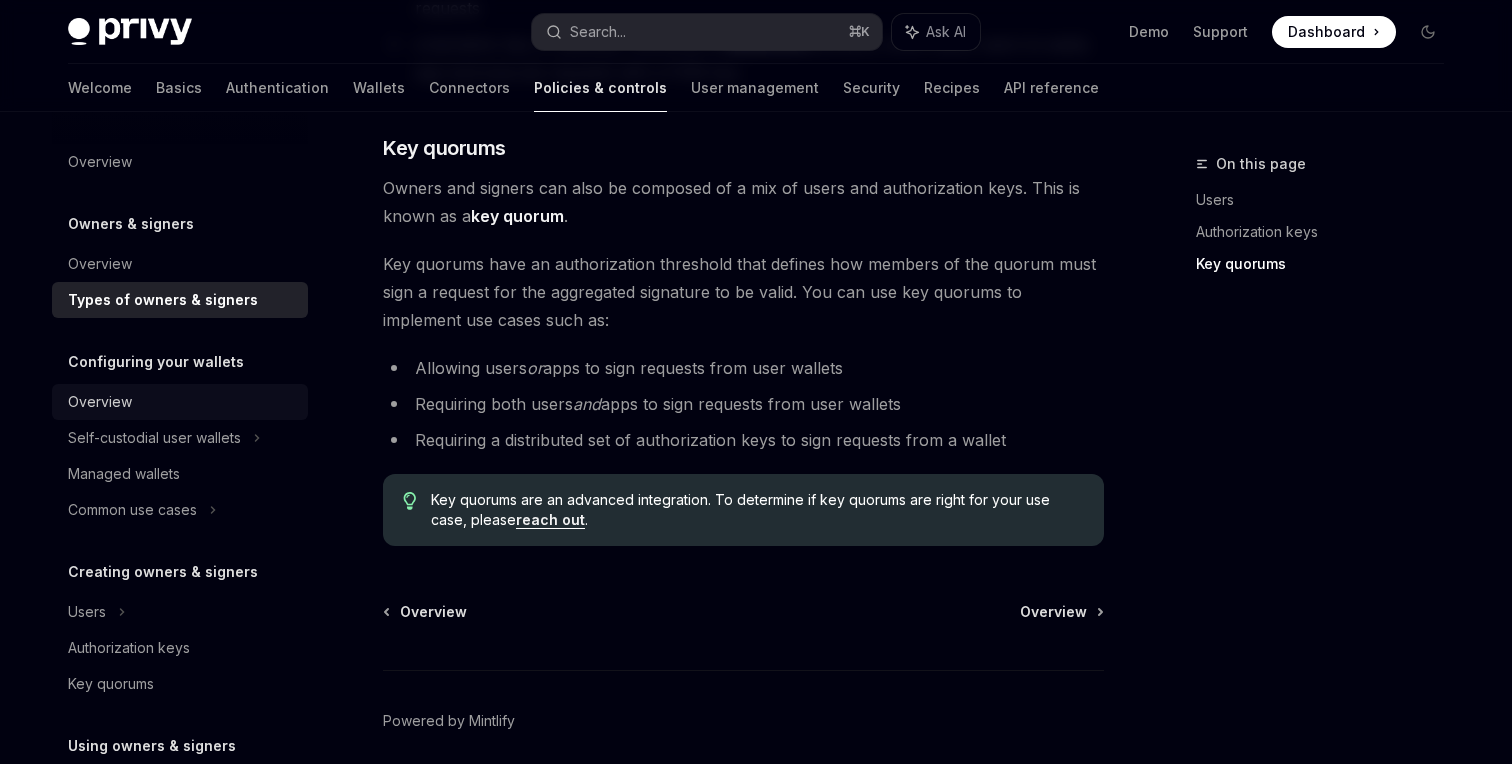 click on "Overview" at bounding box center [100, 402] 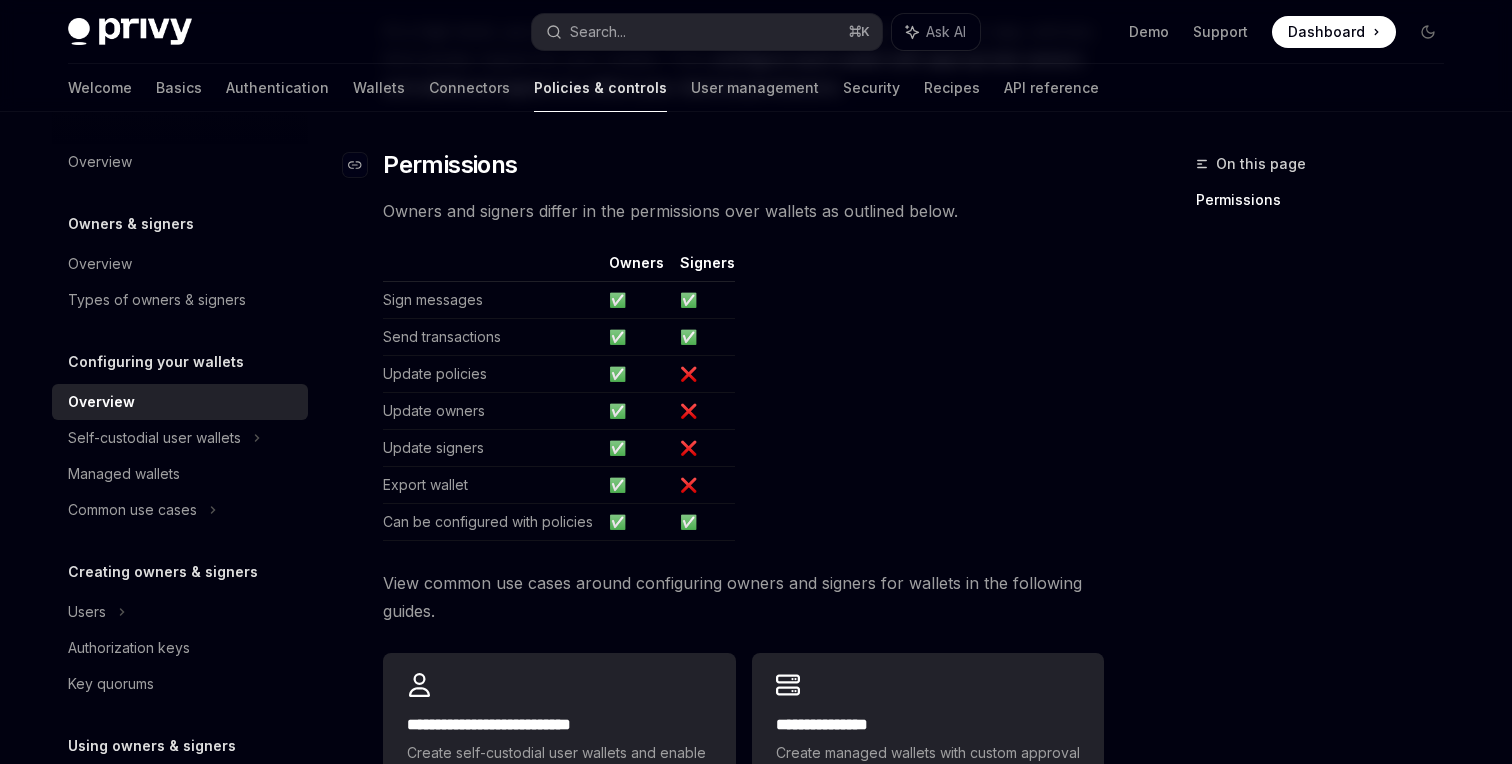 scroll, scrollTop: 573, scrollLeft: 0, axis: vertical 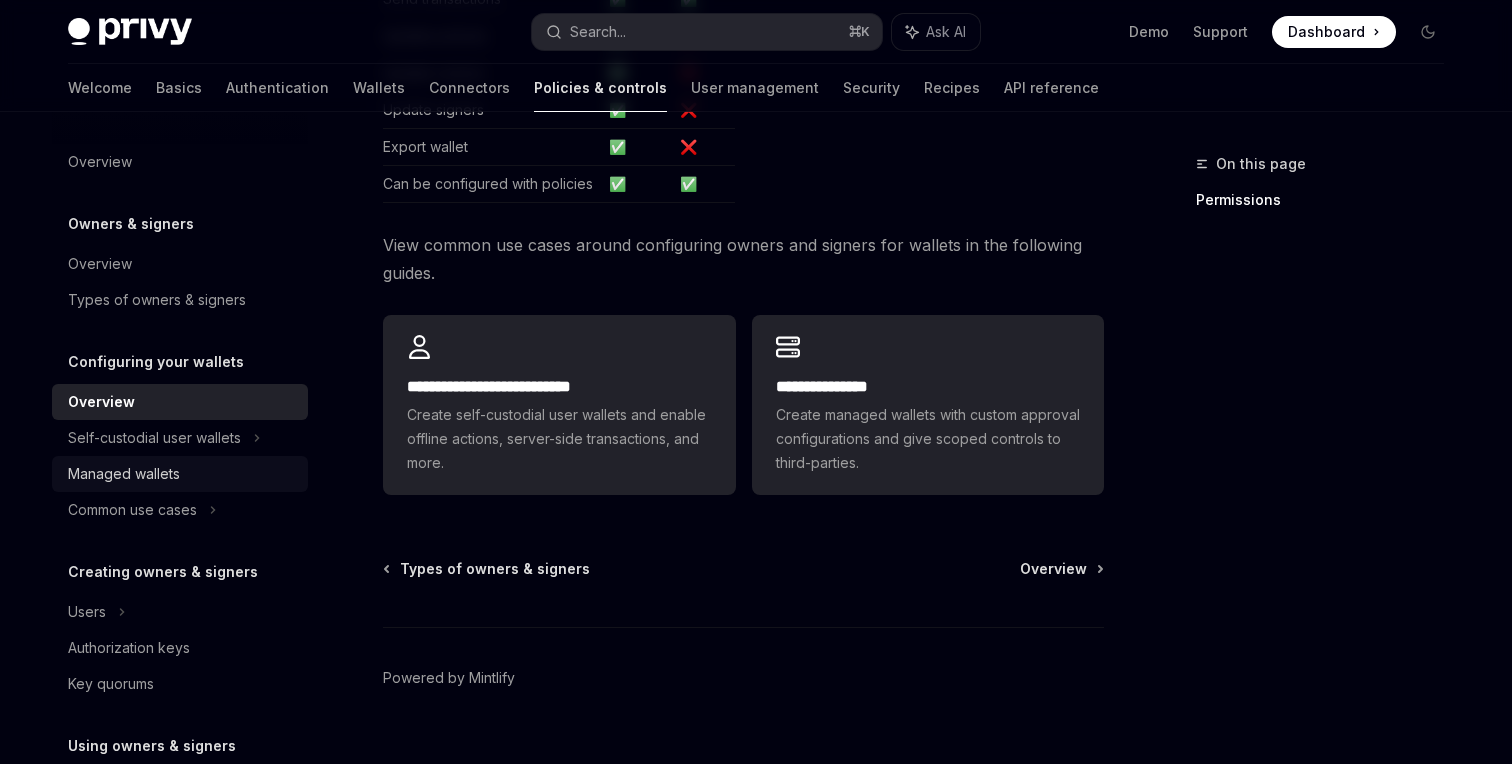 click on "Managed wallets" at bounding box center [182, 474] 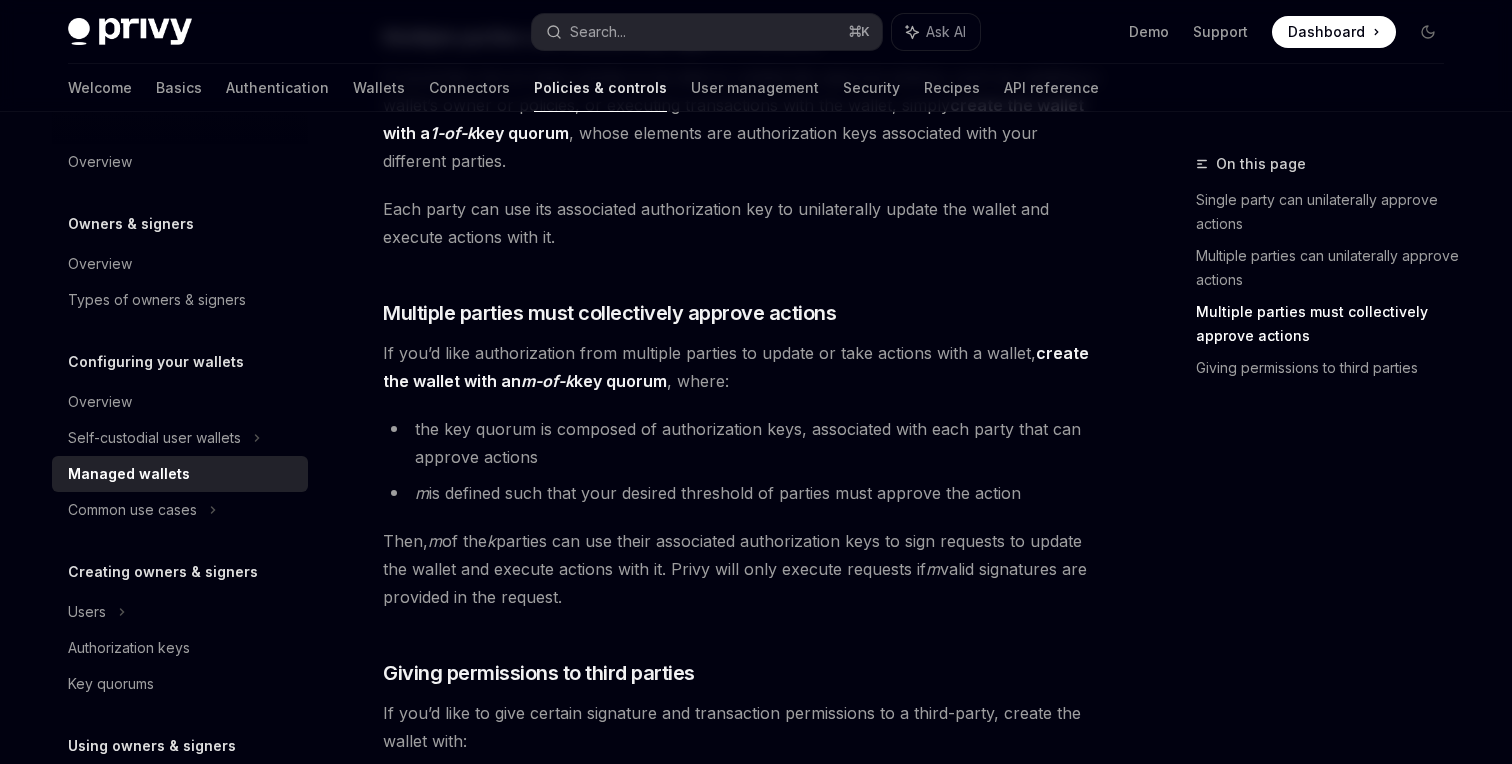 scroll, scrollTop: 1085, scrollLeft: 0, axis: vertical 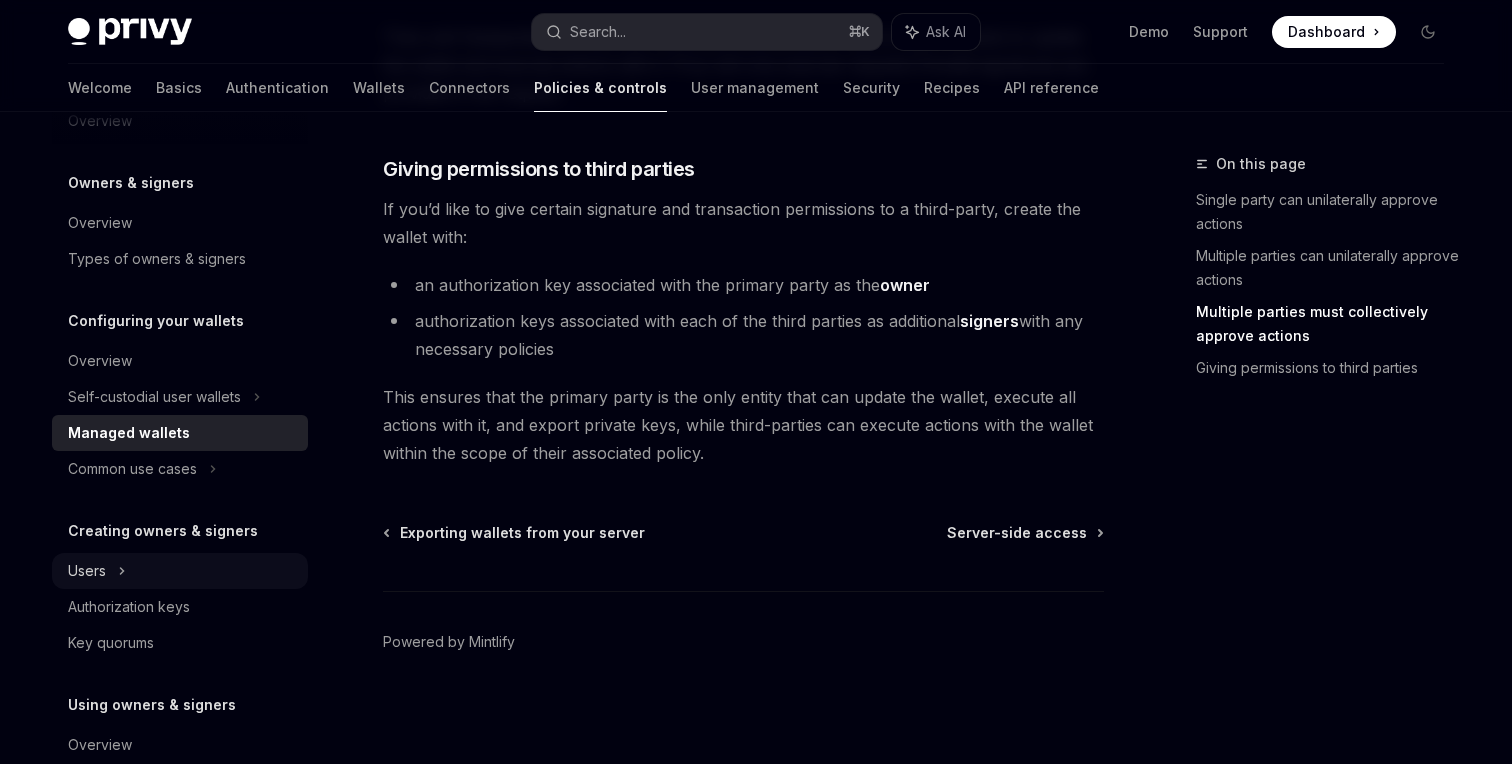 click on "Users" at bounding box center (87, 571) 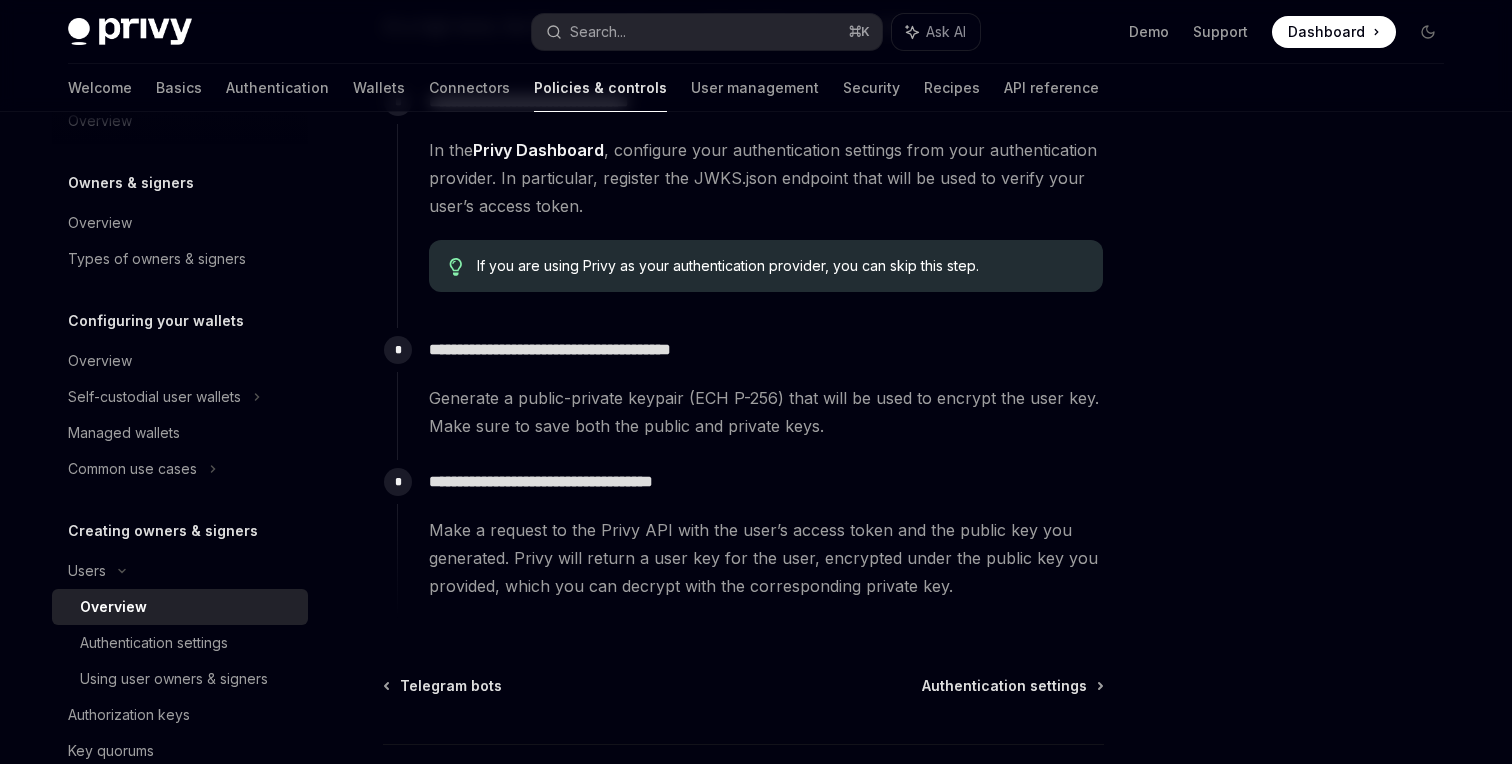 scroll, scrollTop: 825, scrollLeft: 0, axis: vertical 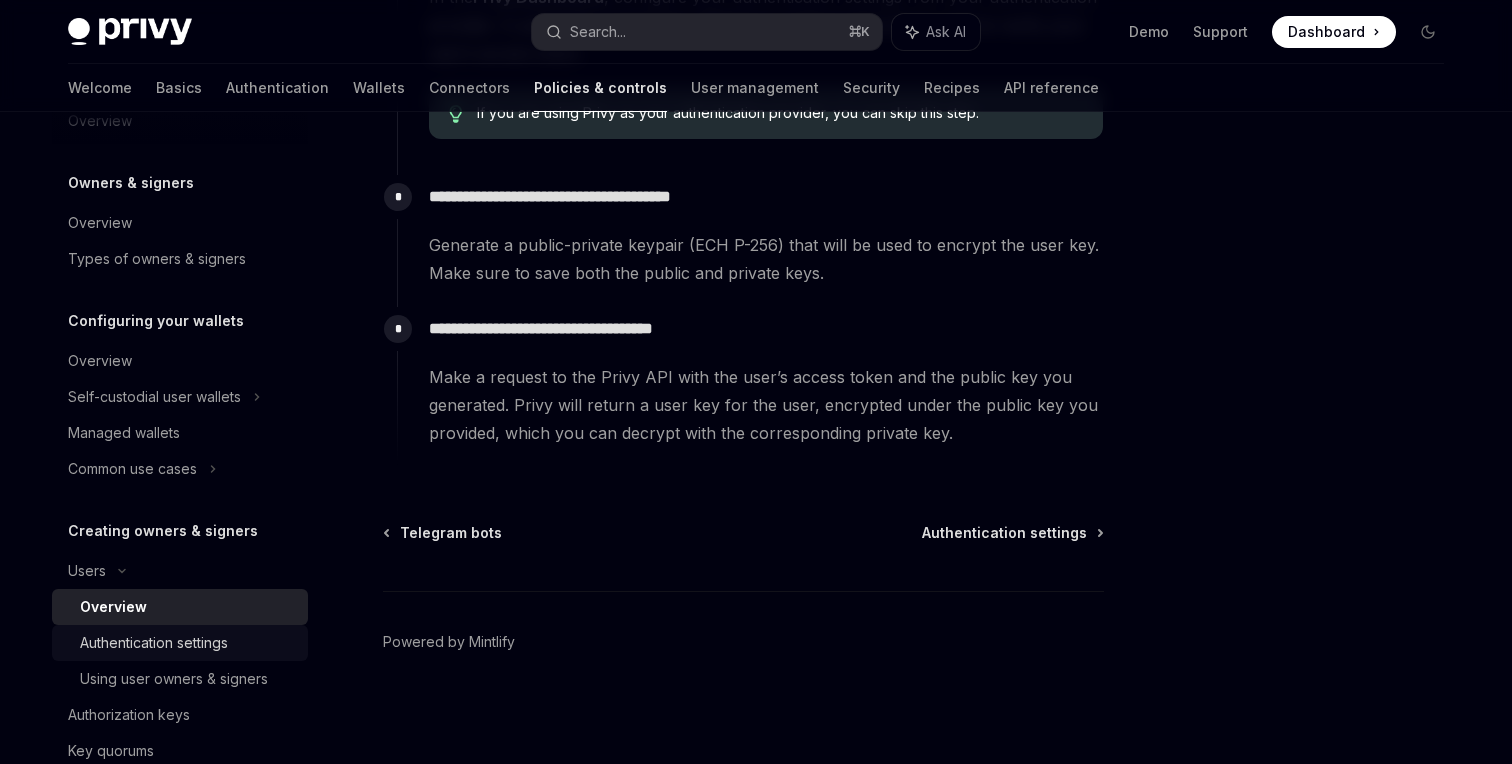 click on "Authentication settings" at bounding box center [154, 643] 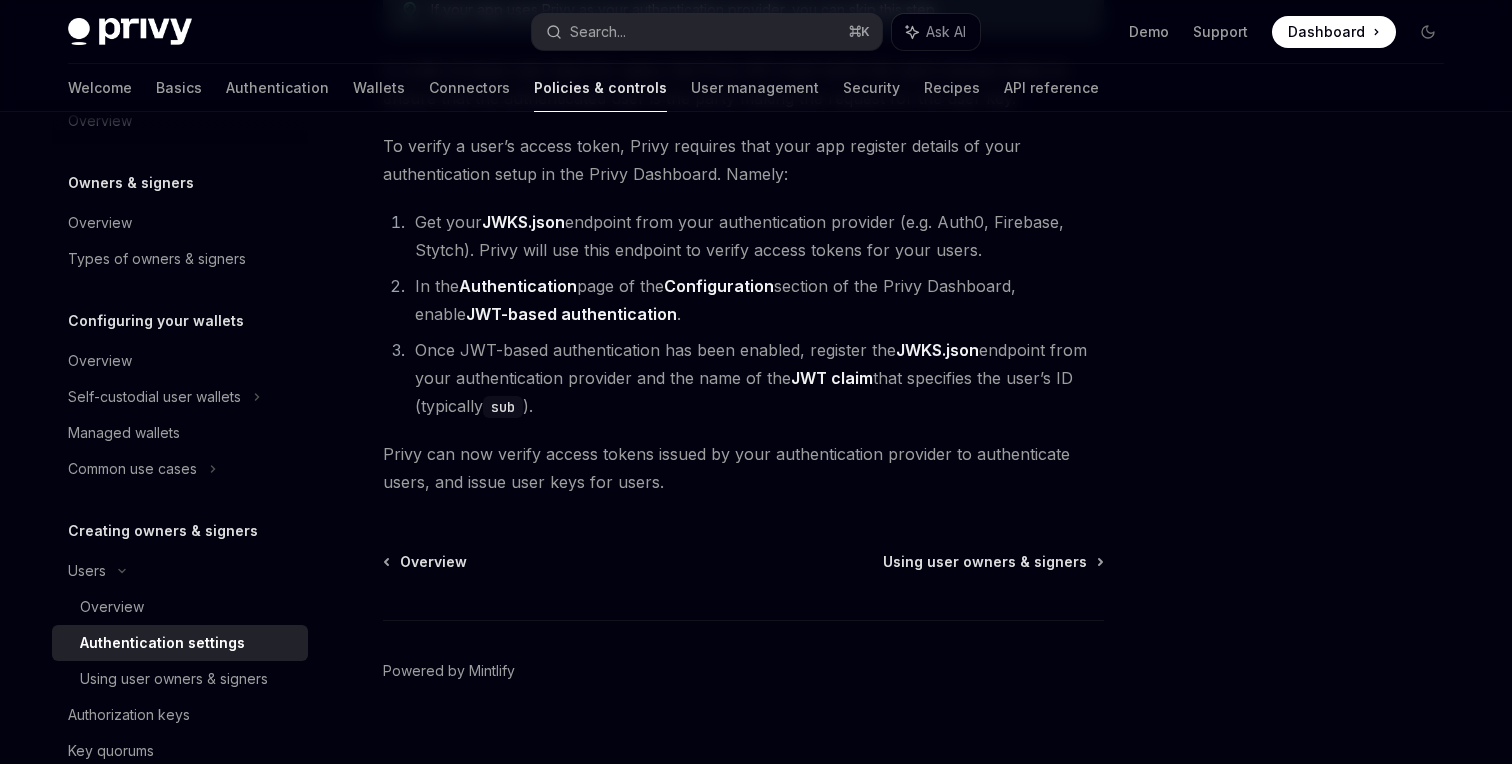 scroll, scrollTop: 297, scrollLeft: 0, axis: vertical 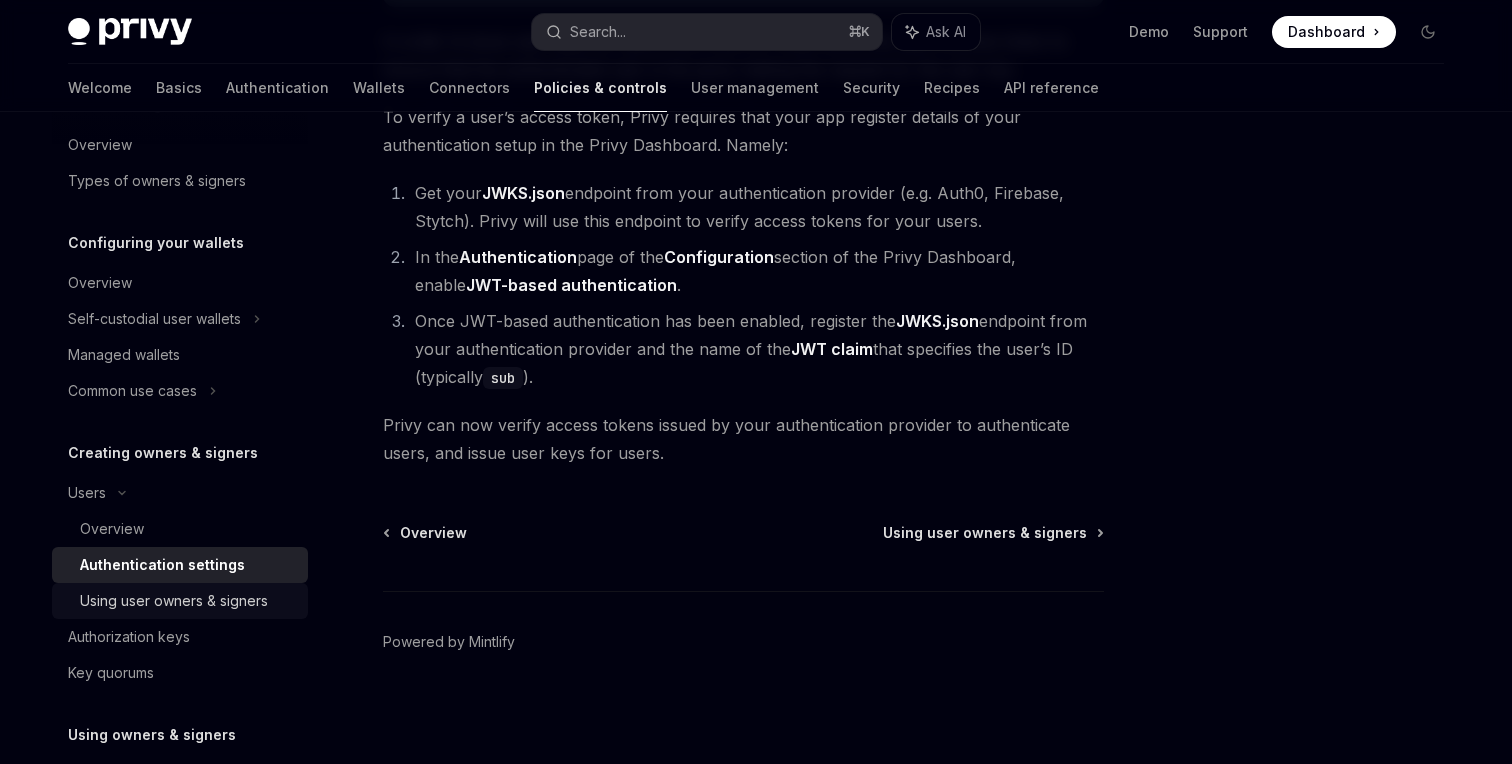 click on "Using user owners & signers" at bounding box center [174, 601] 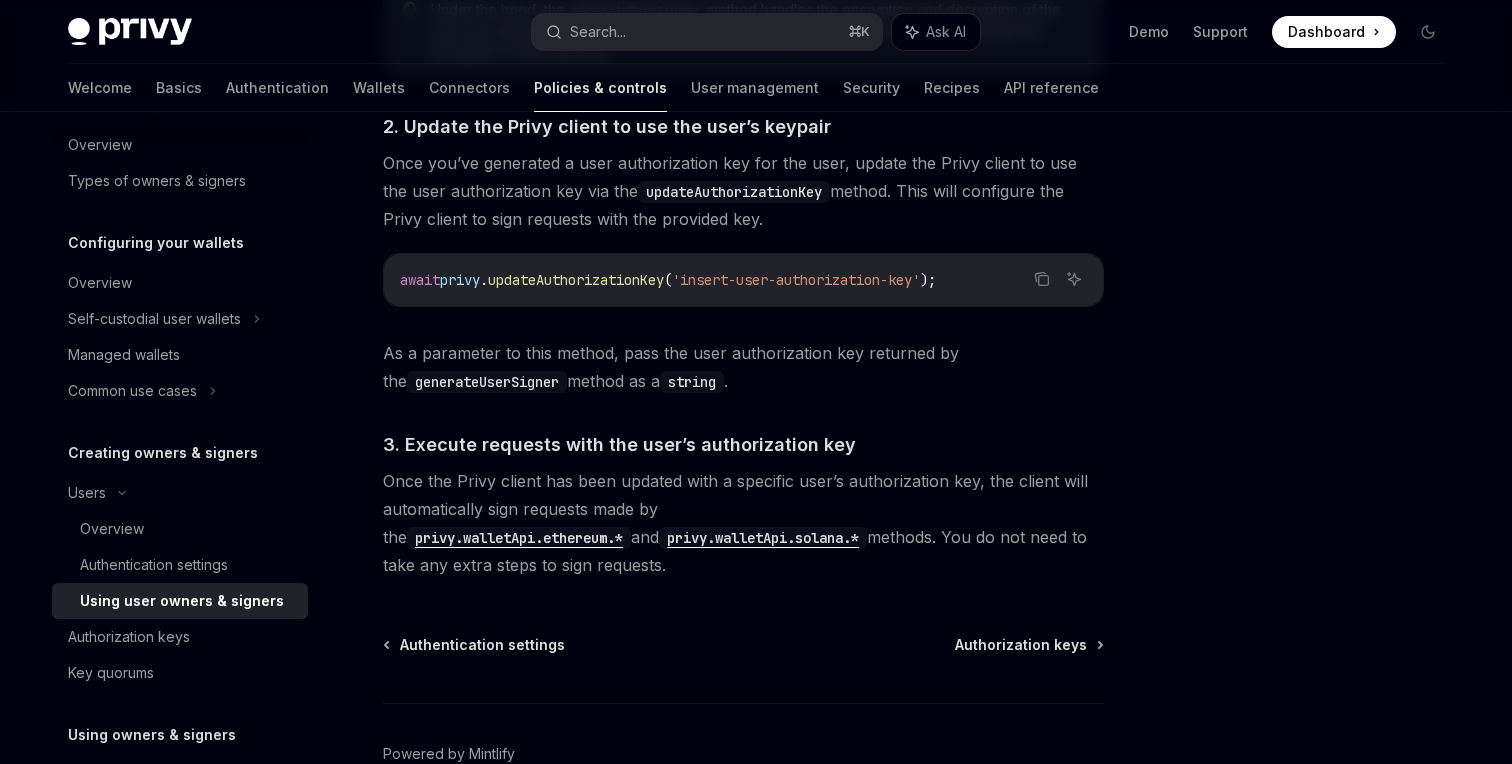 scroll, scrollTop: 1604, scrollLeft: 0, axis: vertical 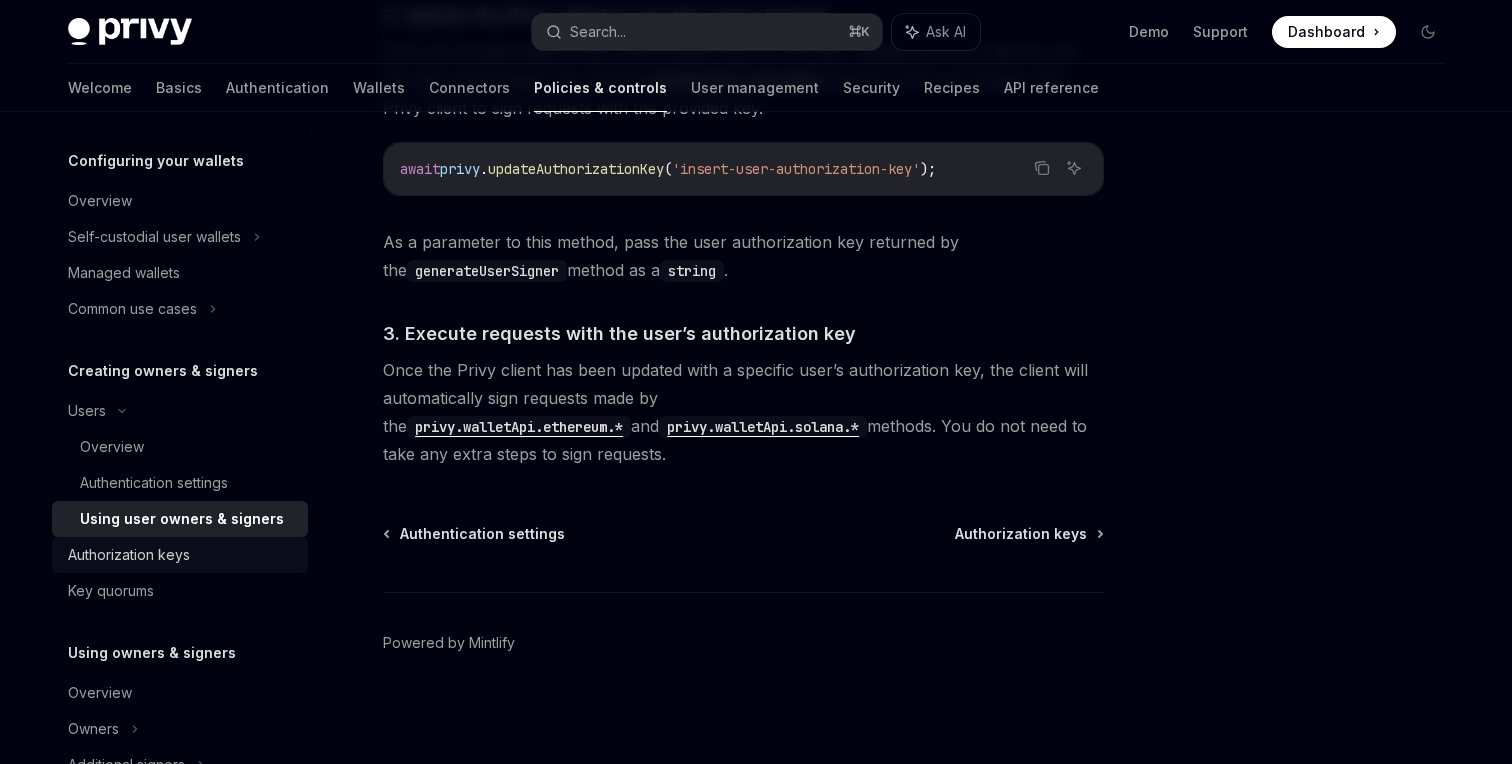click on "Authorization keys" at bounding box center (129, 555) 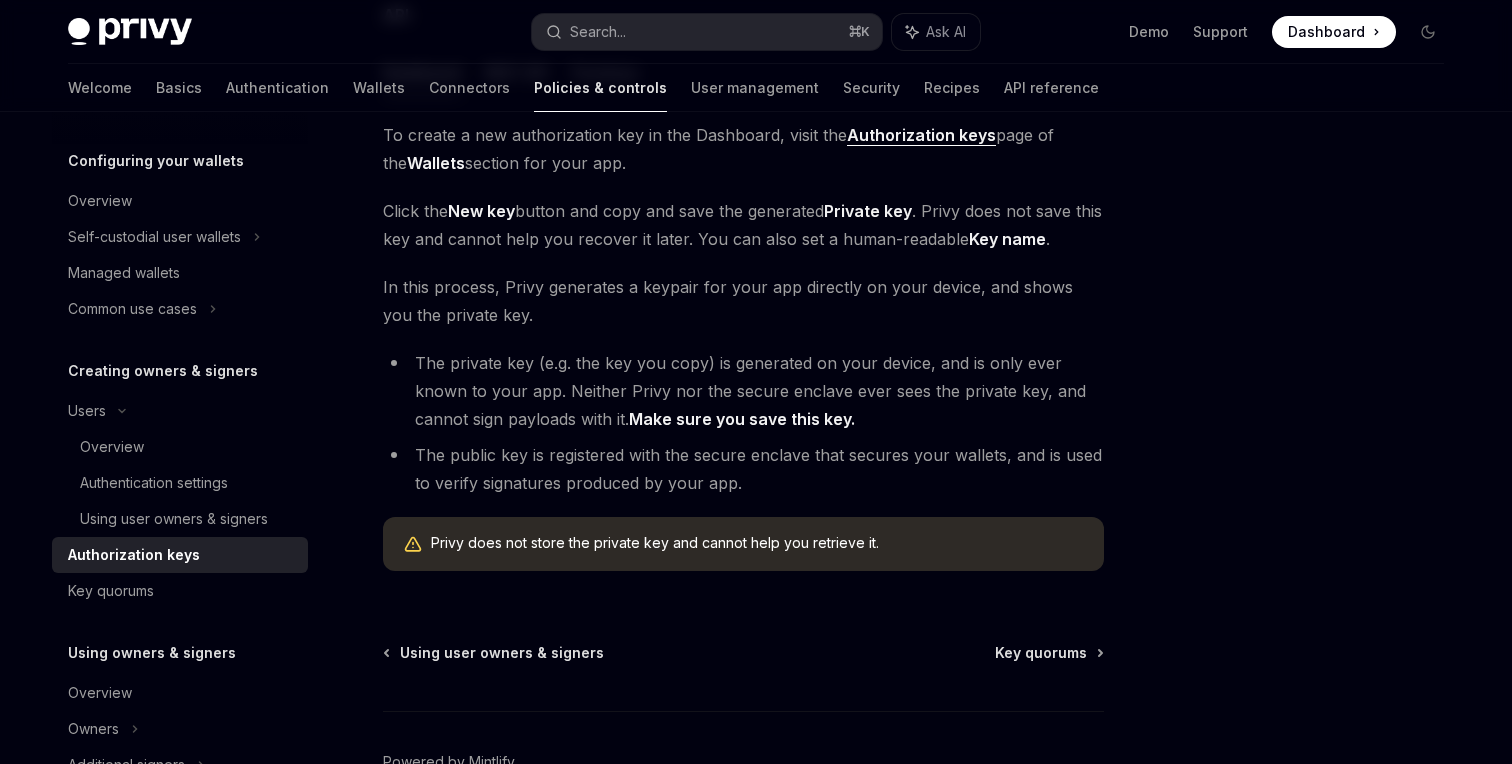 scroll, scrollTop: 370, scrollLeft: 0, axis: vertical 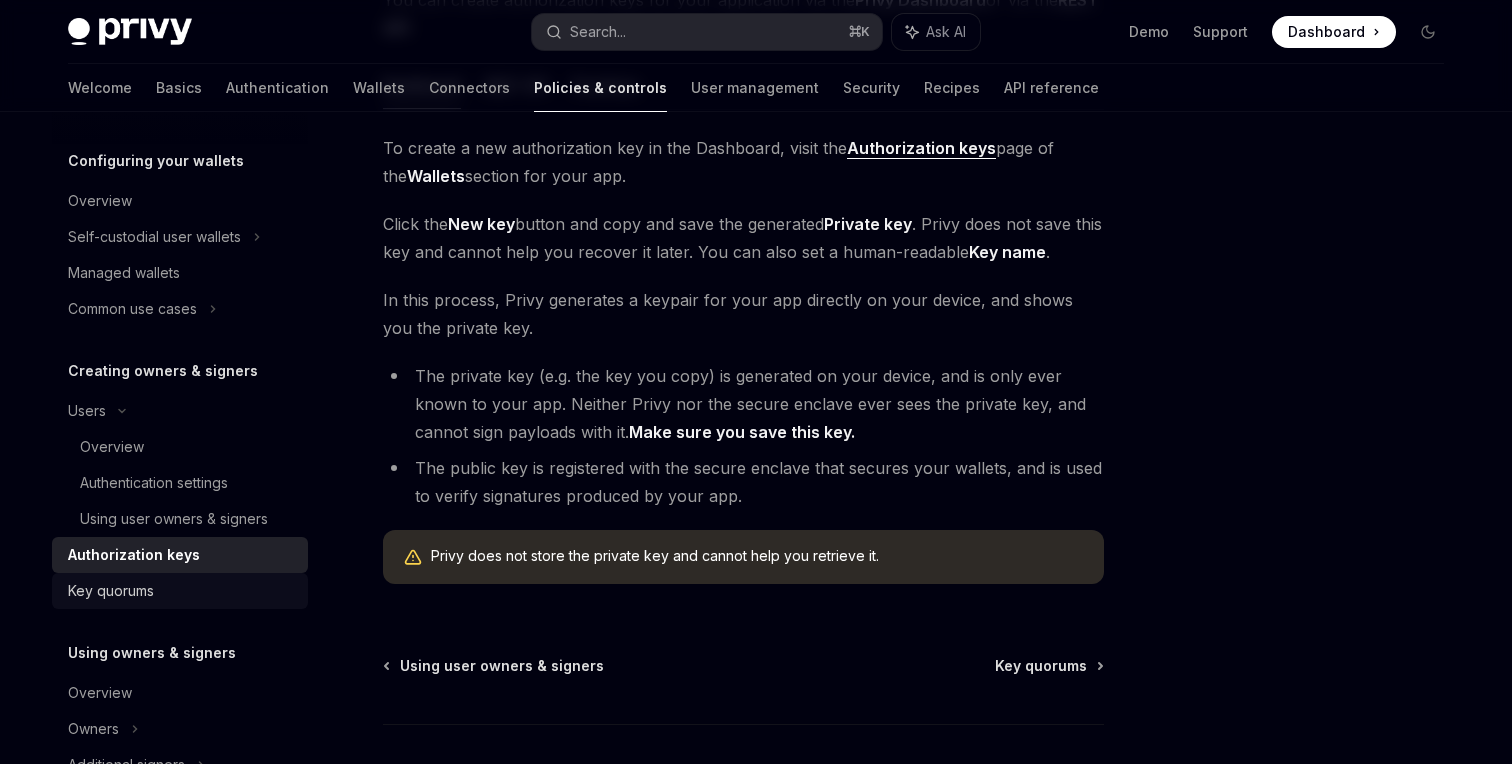 click on "Key quorums" at bounding box center [182, 591] 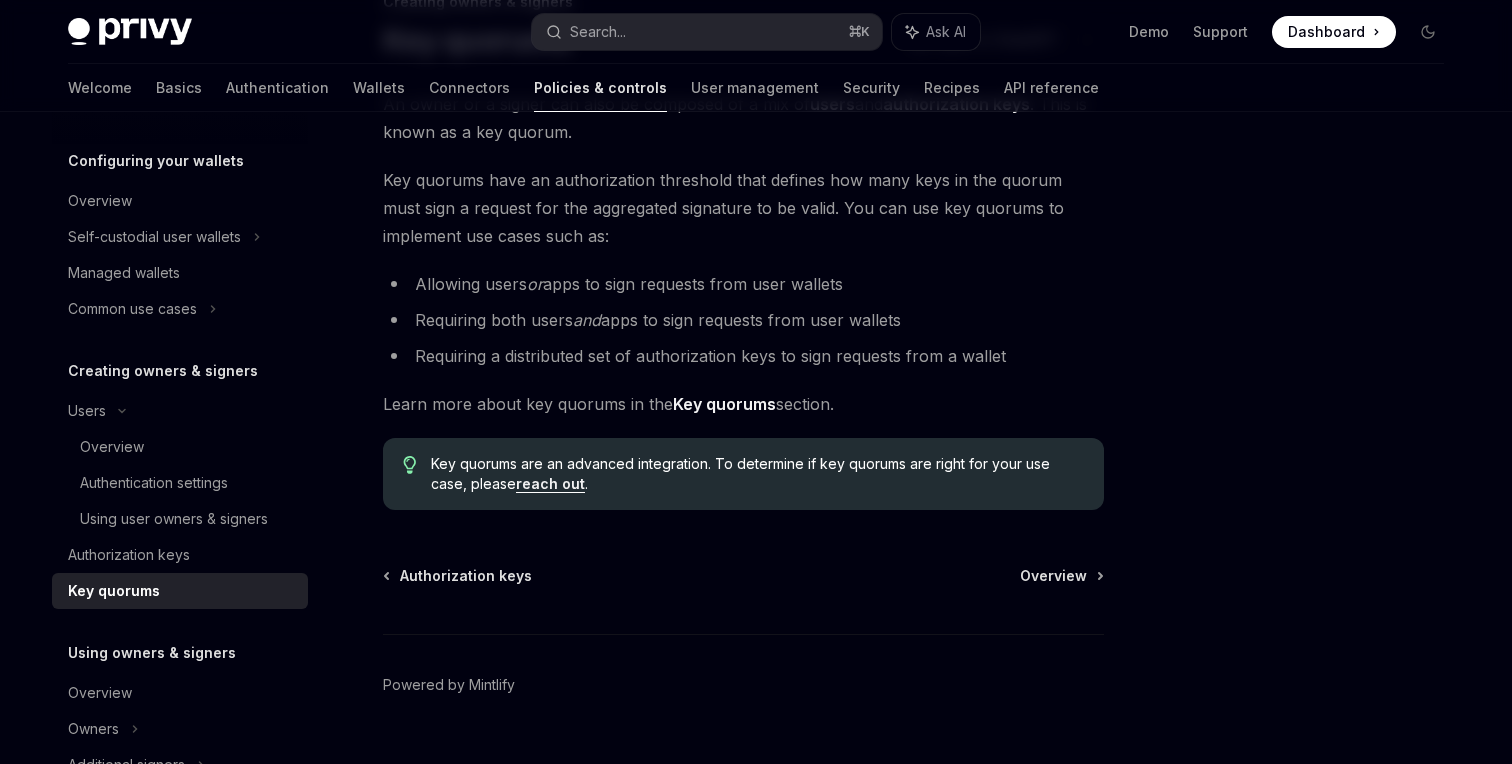scroll, scrollTop: 205, scrollLeft: 0, axis: vertical 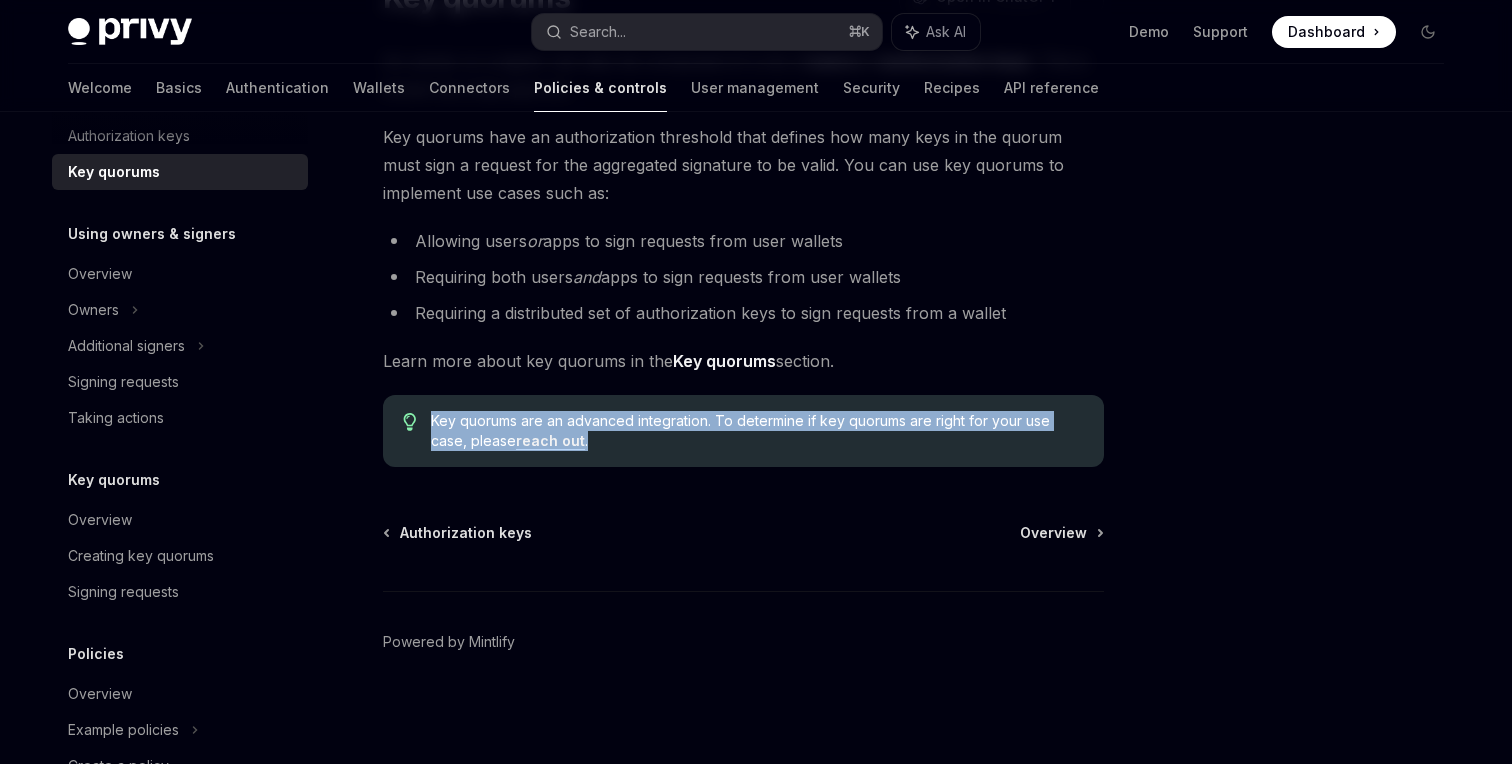 drag, startPoint x: 586, startPoint y: 439, endPoint x: 425, endPoint y: 418, distance: 162.36378 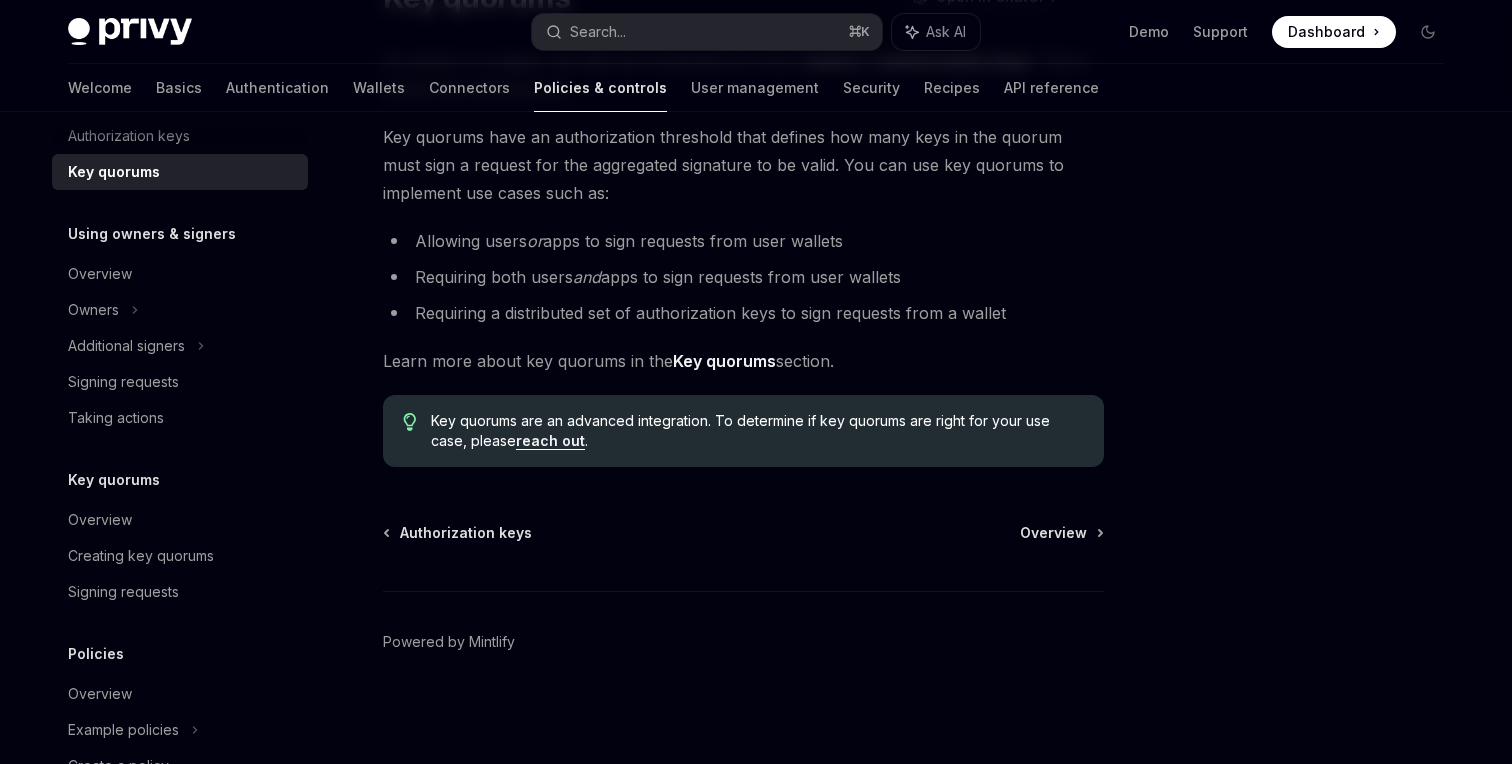 click on "Creating owners & signers Key quorums OpenAI Open in ChatGPT OpenAI Open in ChatGPT An owner or a signer can also be composed of a mix of users and authorization keys . This is known as a key quorum.
Key quorums have an authorization threshold that defines how many keys in the quorum must sign a request for the aggregated signature to be valid. You can use key quorums to implement use cases such as:
Allowing users or apps to sign requests from user wallets
Requiring both users and apps to sign requests from user wallets
Requiring a distributed set of authorization keys to sign requests from a wallet
Learn more about key quorums in the Key quorums section.
Key quorums are an advanced integration. To determine if key quorums are right for your use case,
please reach out . Authorization keys Overview Powered by Mintlify" at bounding box center [556, 355] 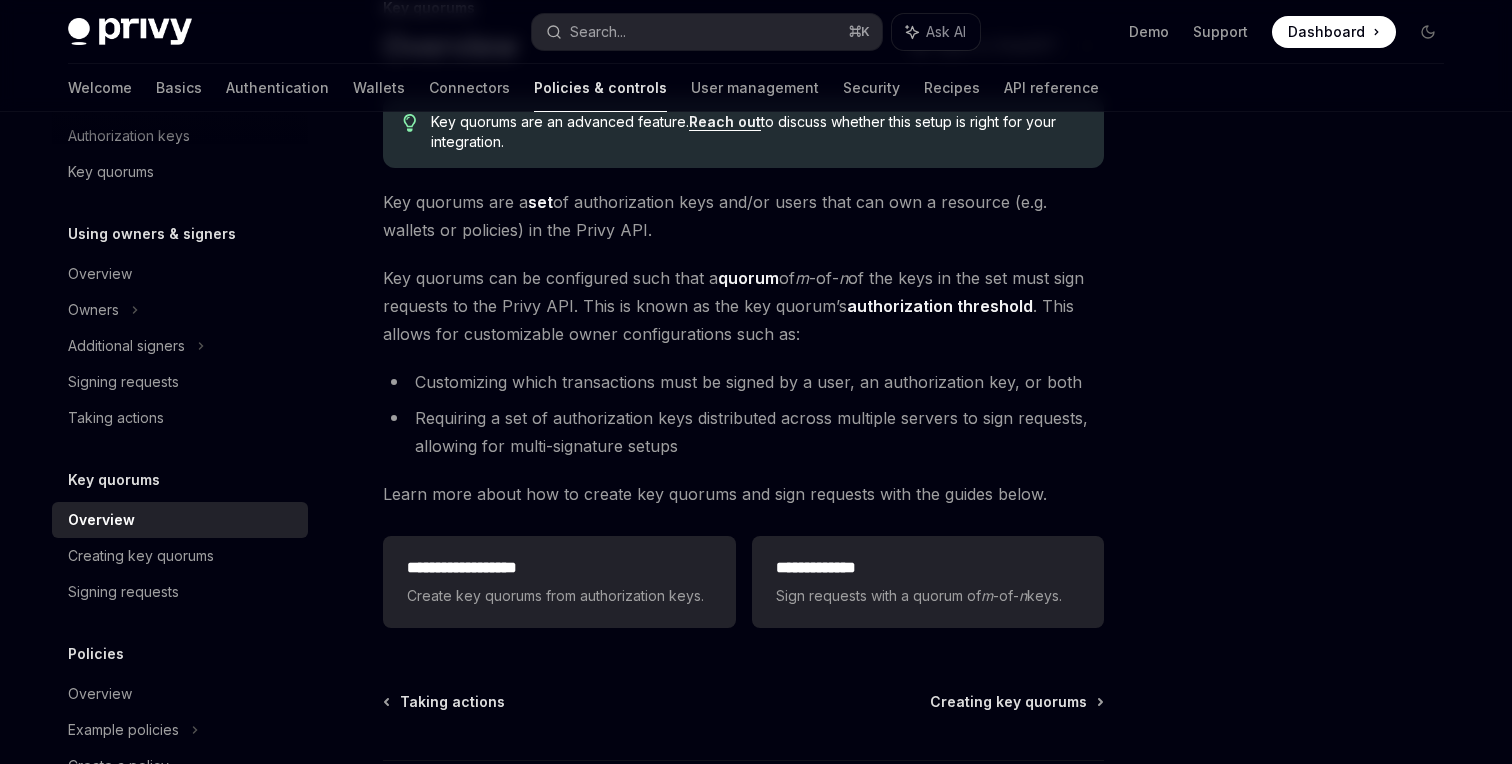 type on "*" 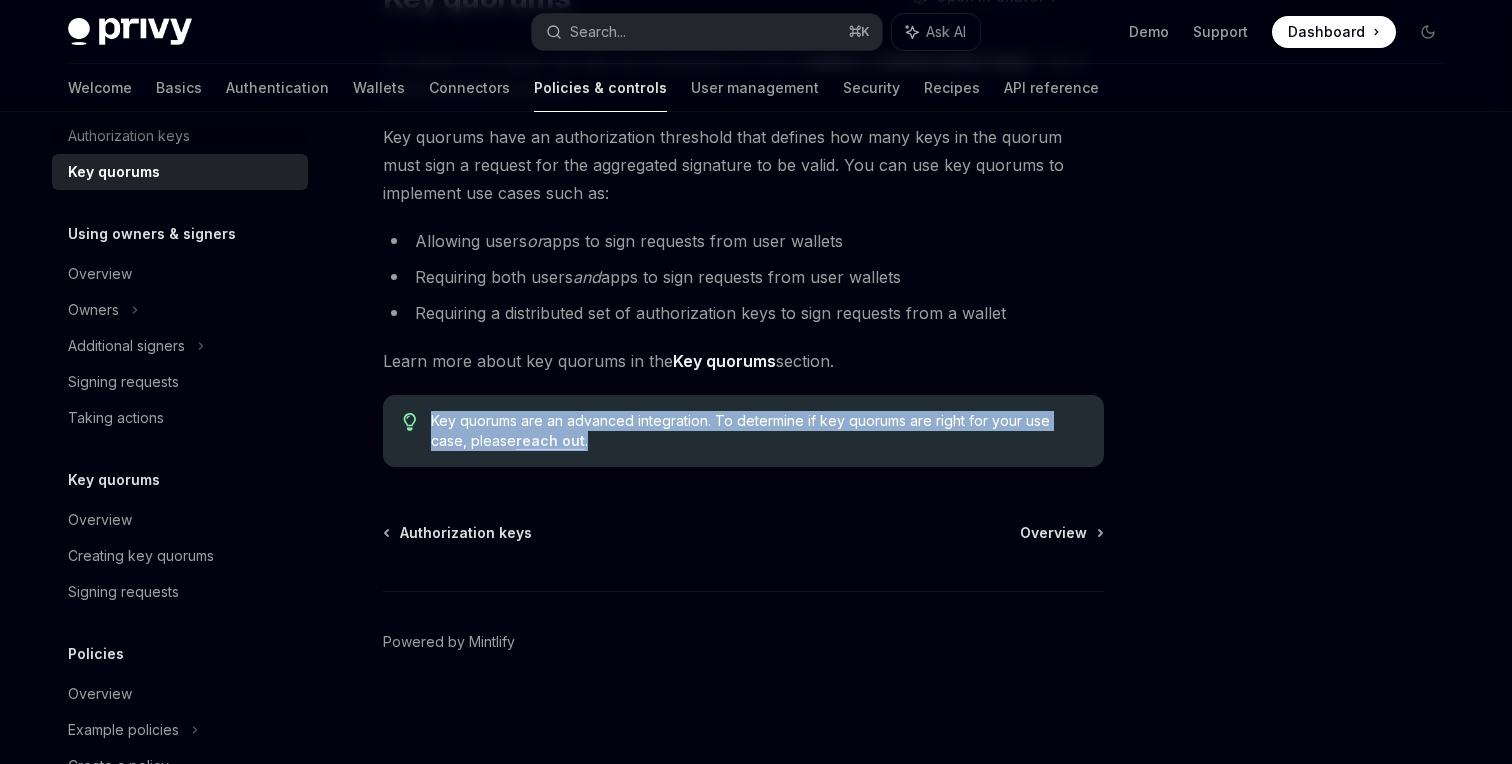 drag, startPoint x: 594, startPoint y: 448, endPoint x: 430, endPoint y: 423, distance: 165.89455 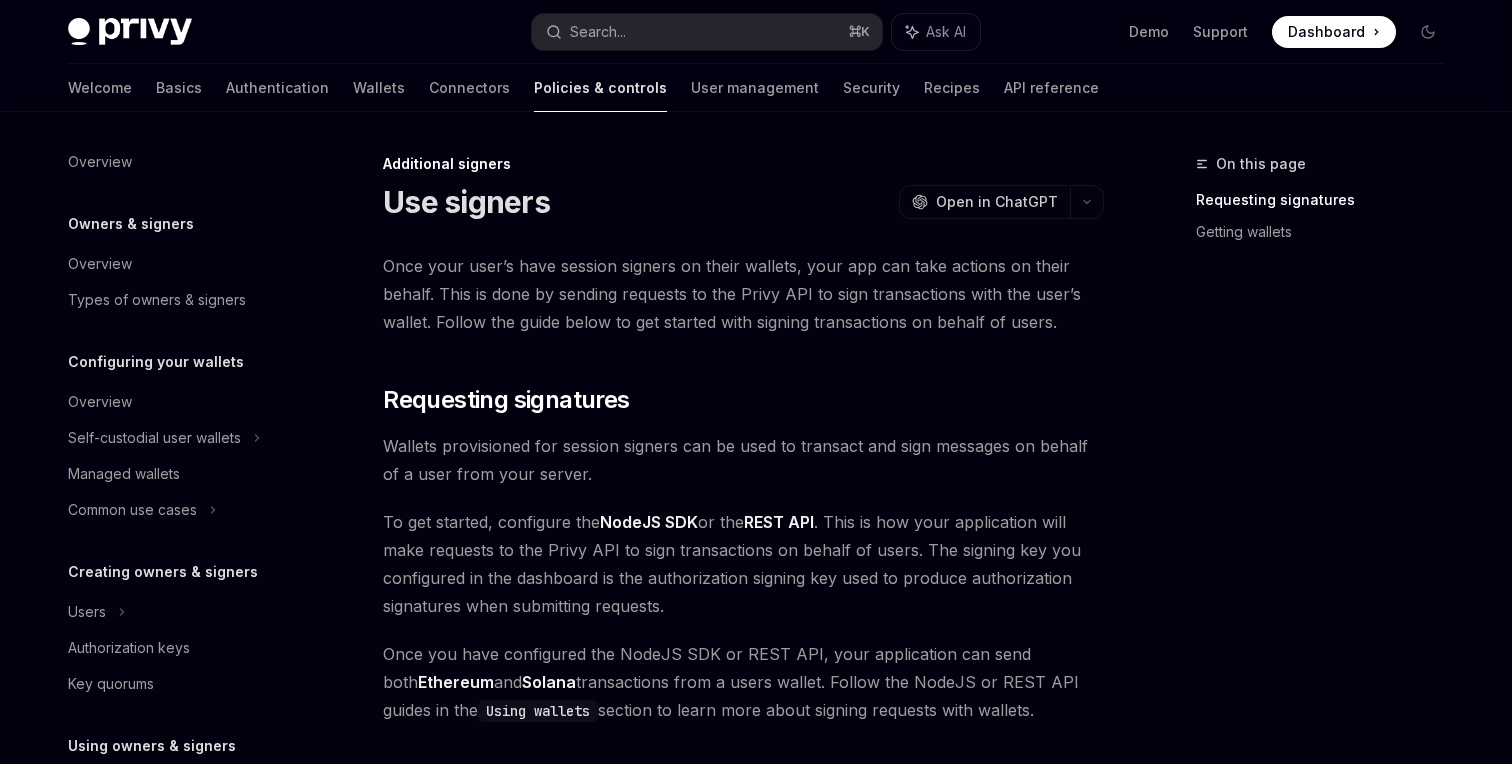 scroll, scrollTop: 562, scrollLeft: 0, axis: vertical 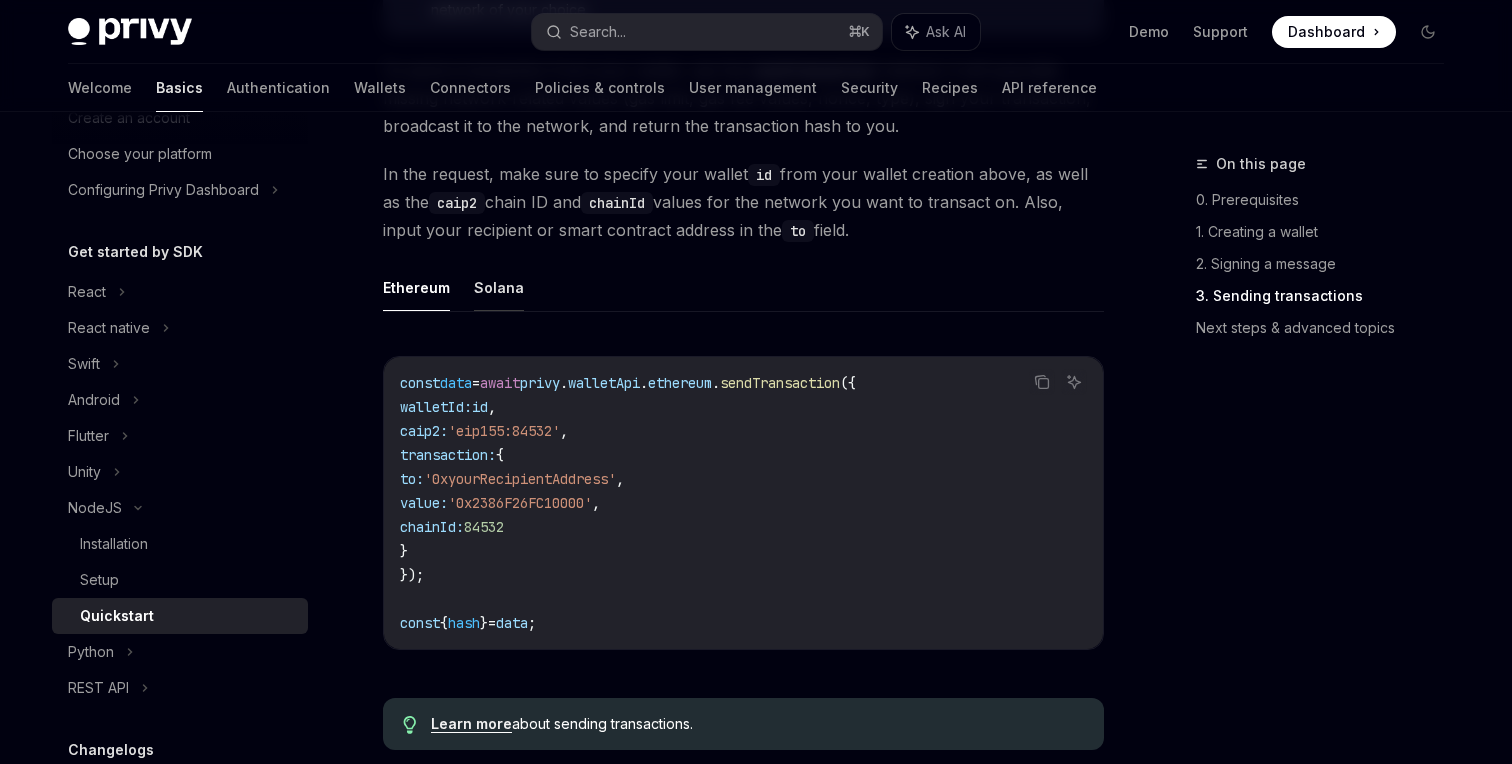 click on "Solana" at bounding box center [499, 287] 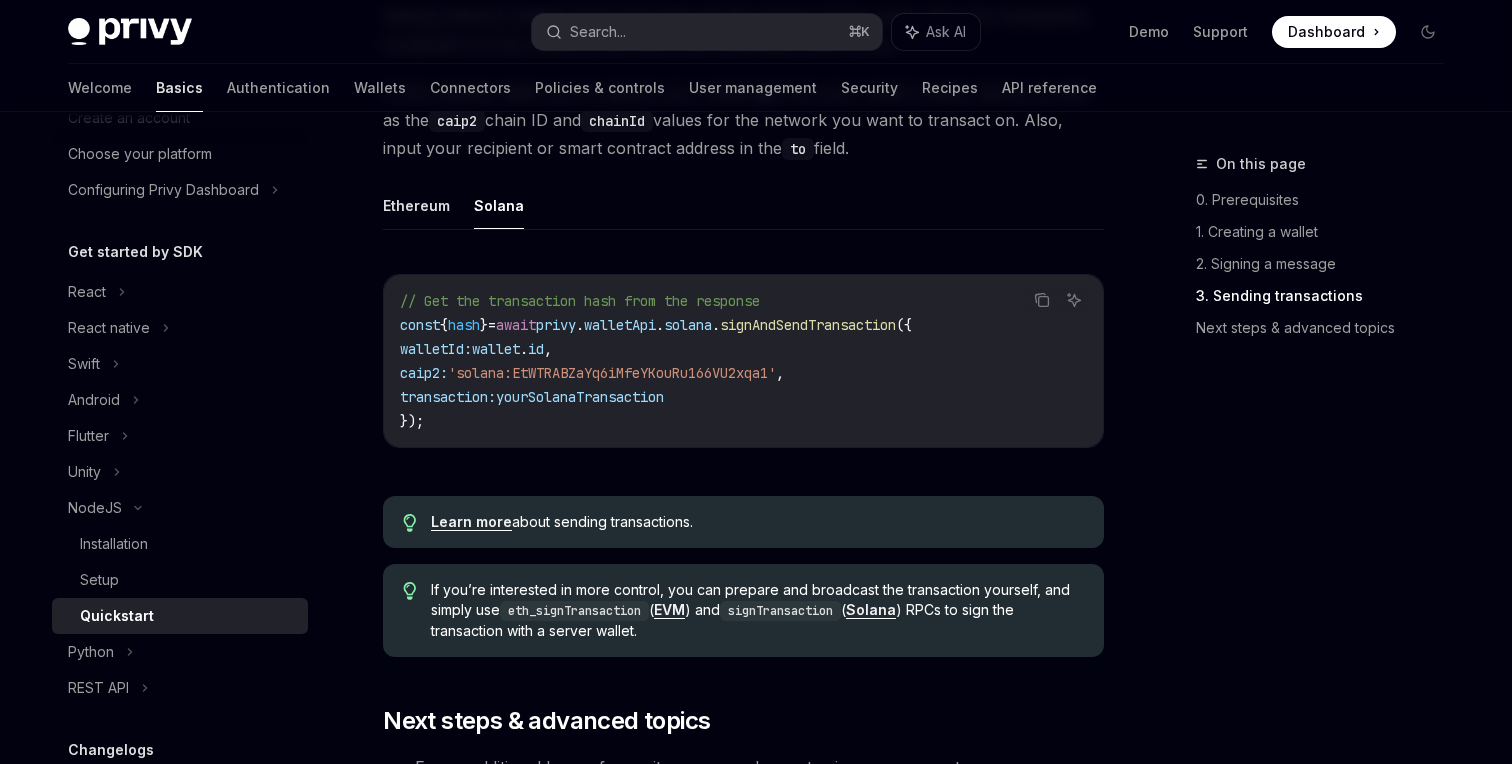 scroll, scrollTop: 1600, scrollLeft: 0, axis: vertical 